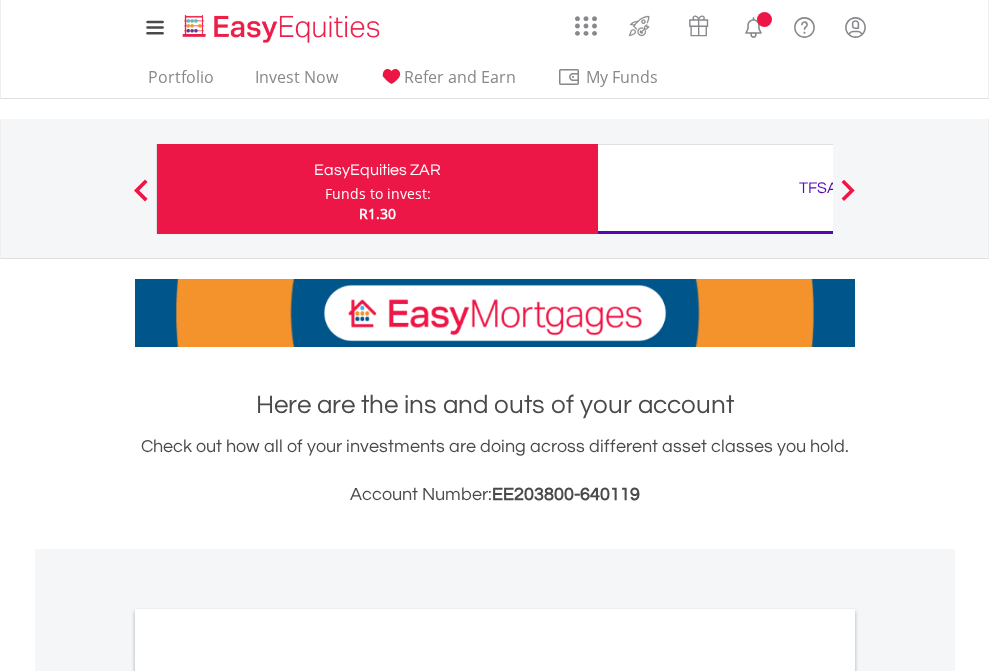 scroll, scrollTop: 0, scrollLeft: 0, axis: both 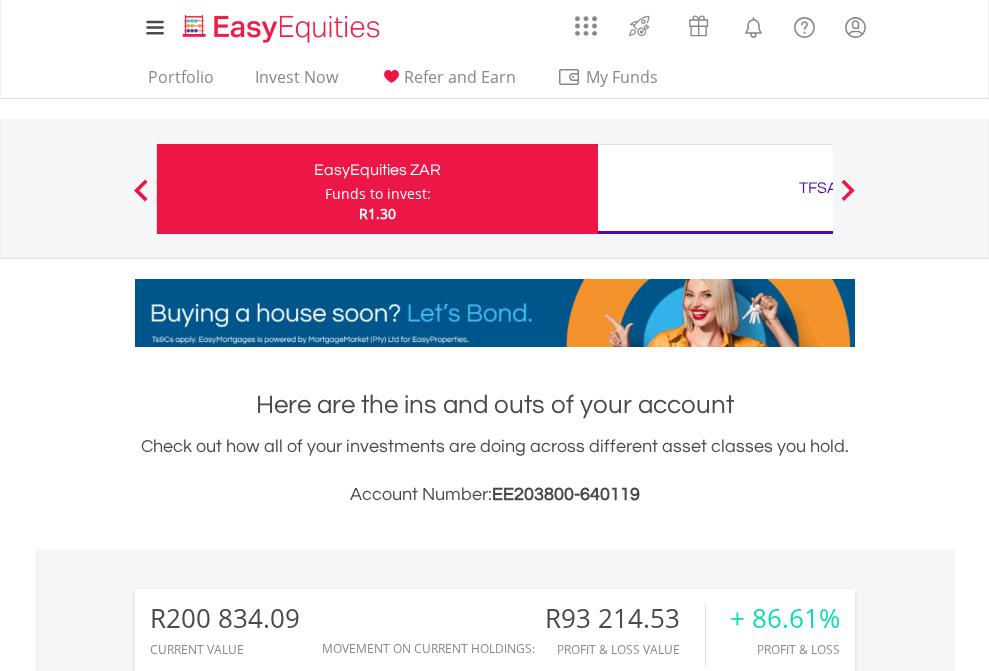 click on "Funds to invest:" at bounding box center [378, 194] 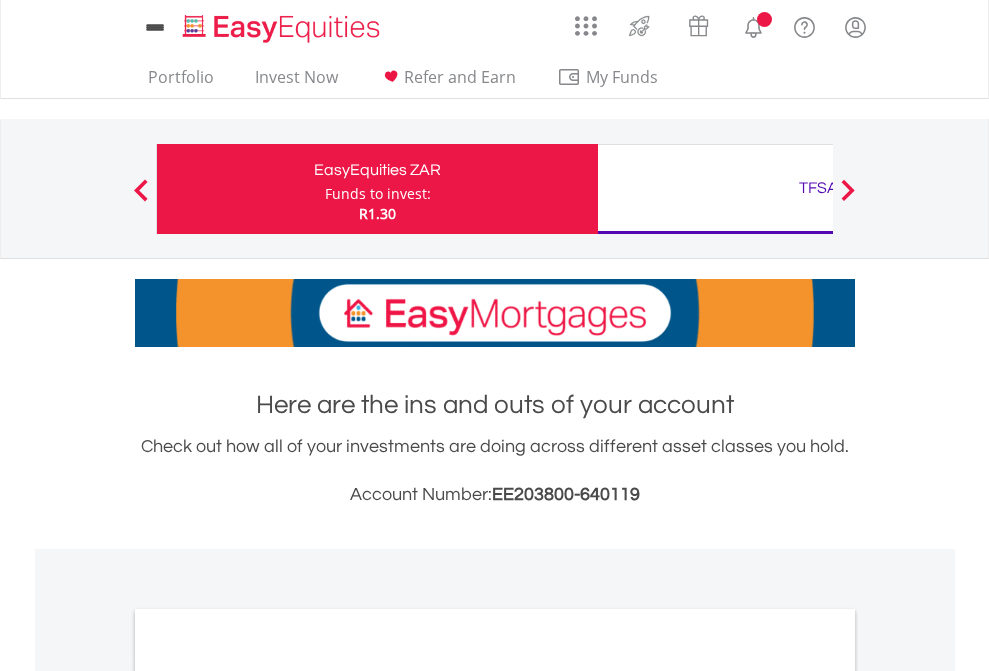 scroll, scrollTop: 0, scrollLeft: 0, axis: both 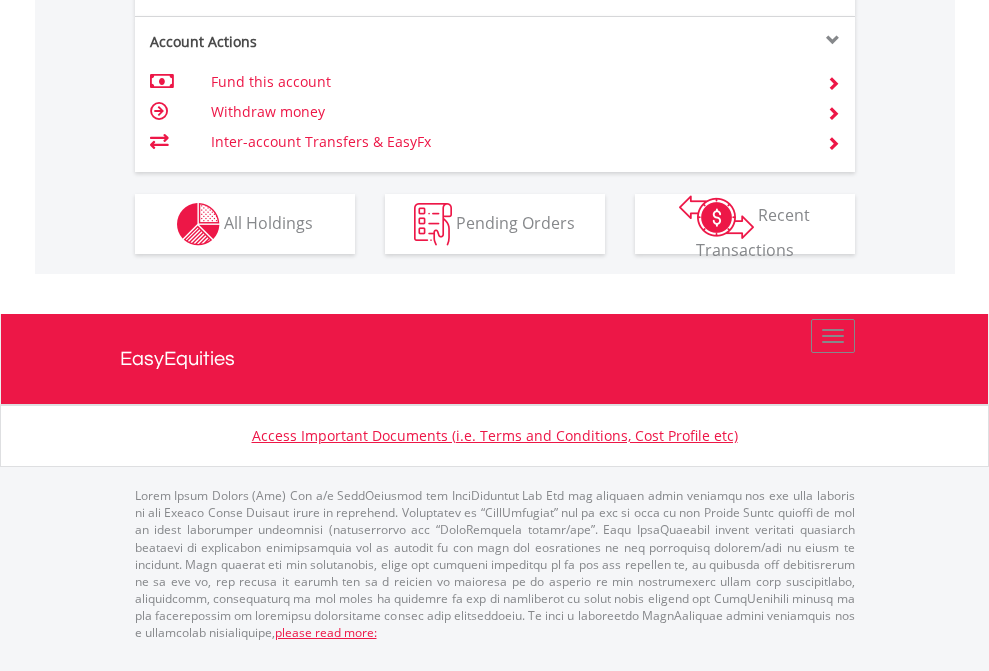 click on "Investment types" at bounding box center (706, -337) 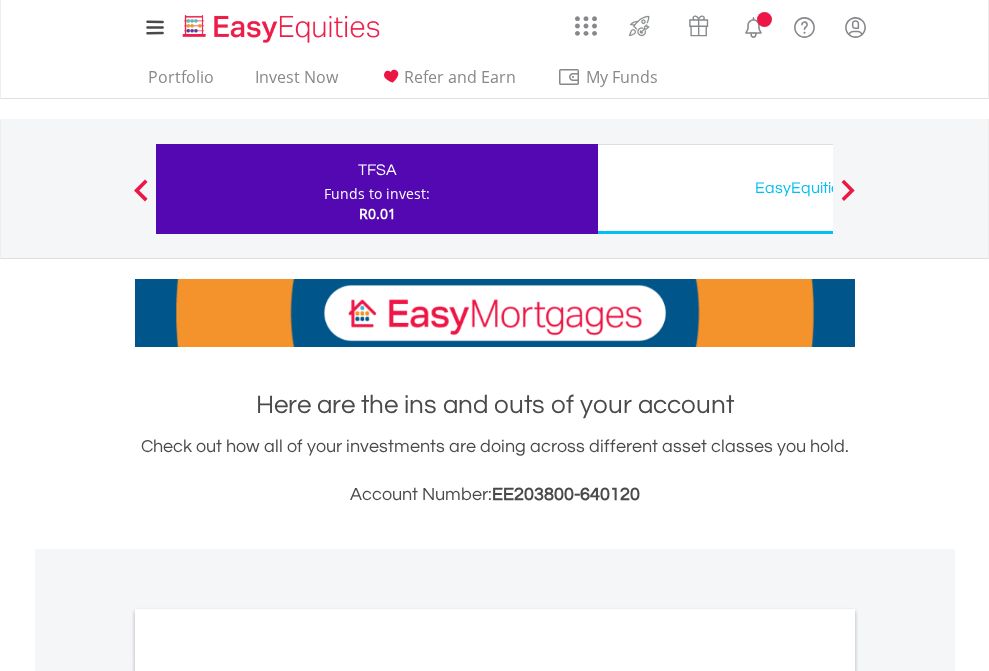 scroll, scrollTop: 0, scrollLeft: 0, axis: both 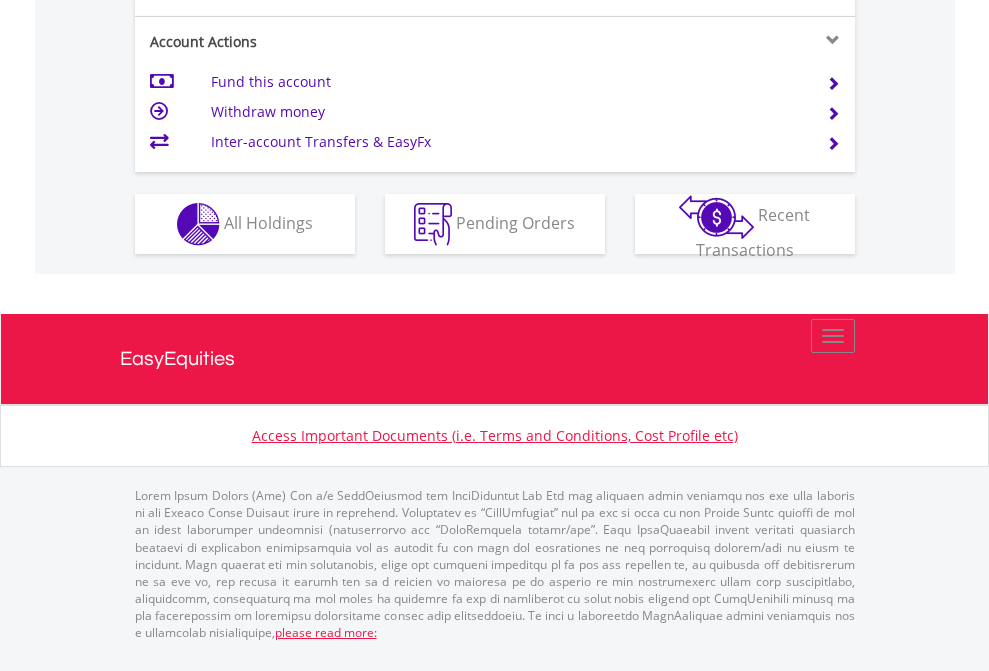 click on "Investment types" at bounding box center [706, -337] 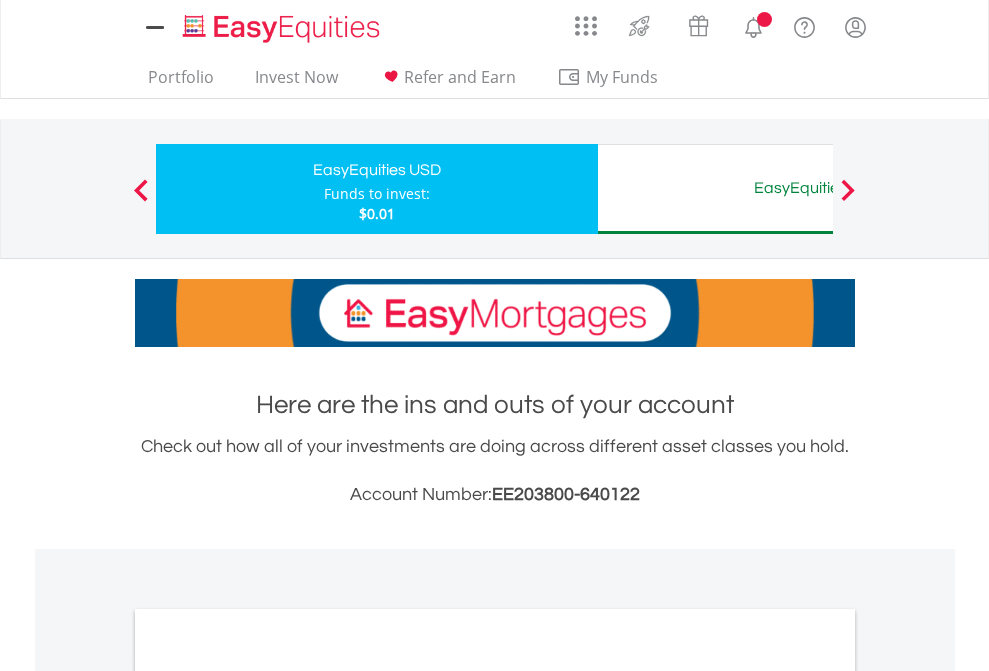 scroll, scrollTop: 0, scrollLeft: 0, axis: both 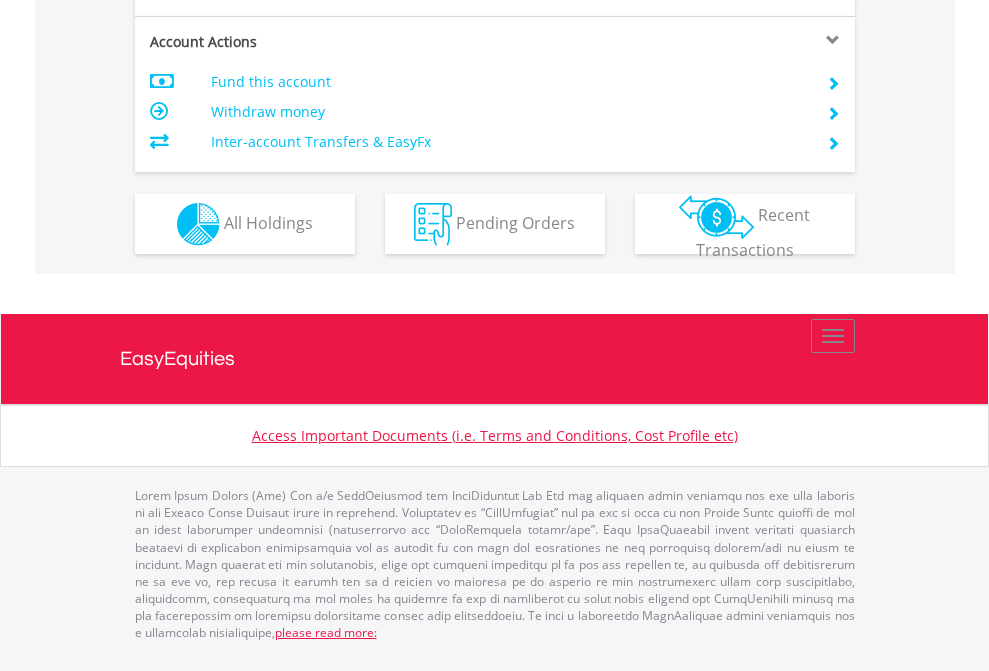 click on "Investment types" at bounding box center (706, -337) 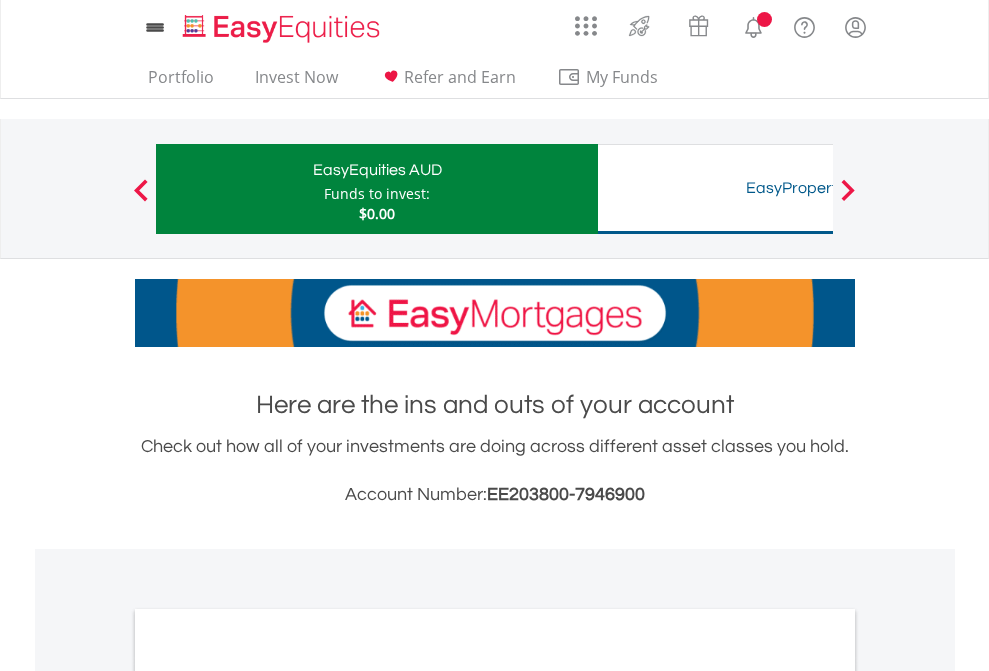 scroll, scrollTop: 0, scrollLeft: 0, axis: both 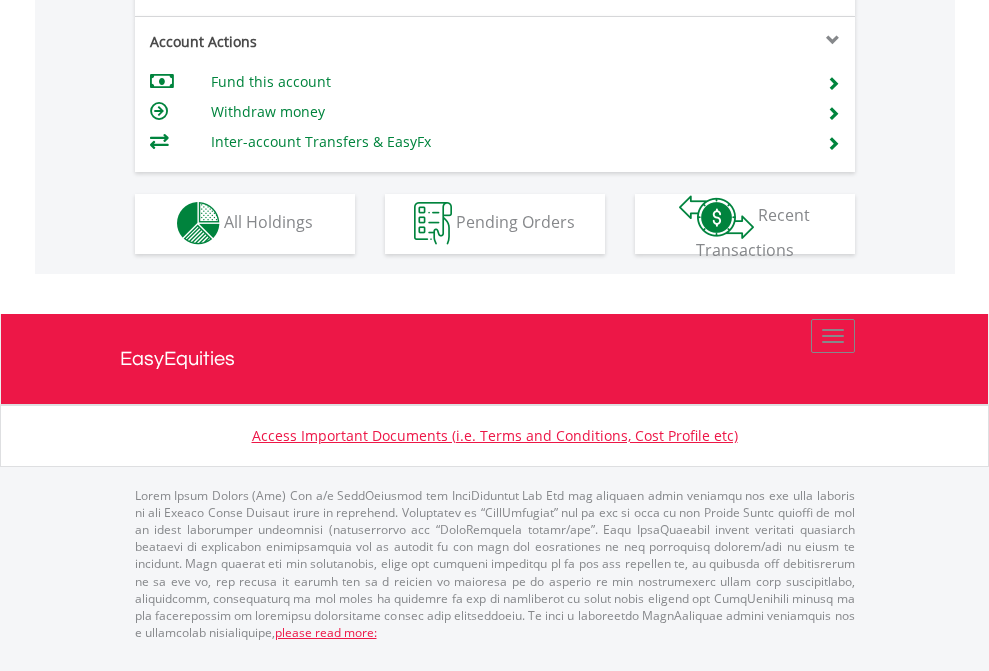 click on "Investment types" at bounding box center [706, -353] 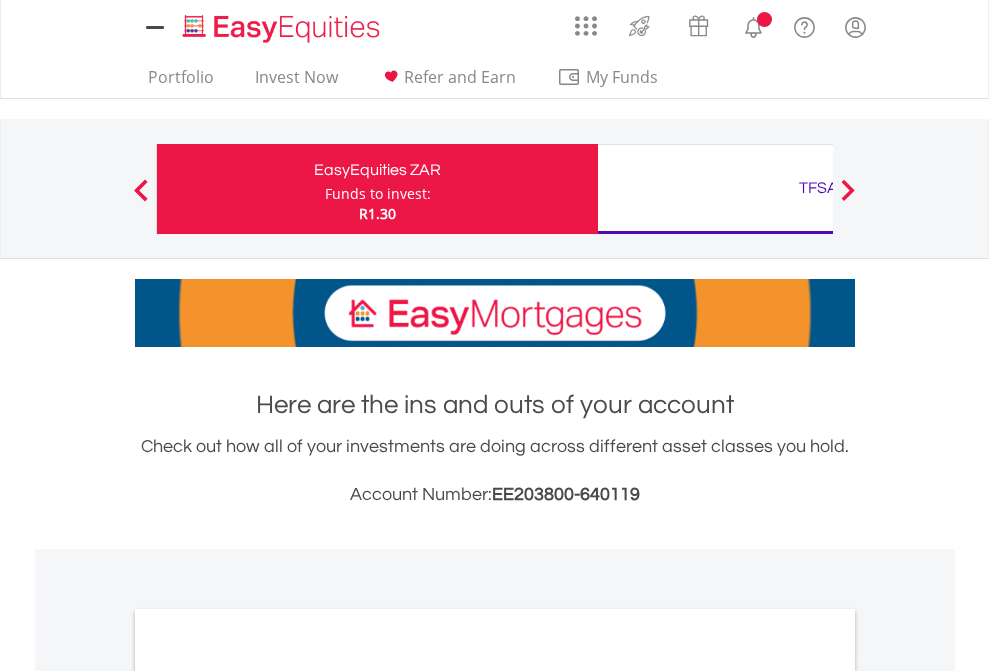 scroll, scrollTop: 0, scrollLeft: 0, axis: both 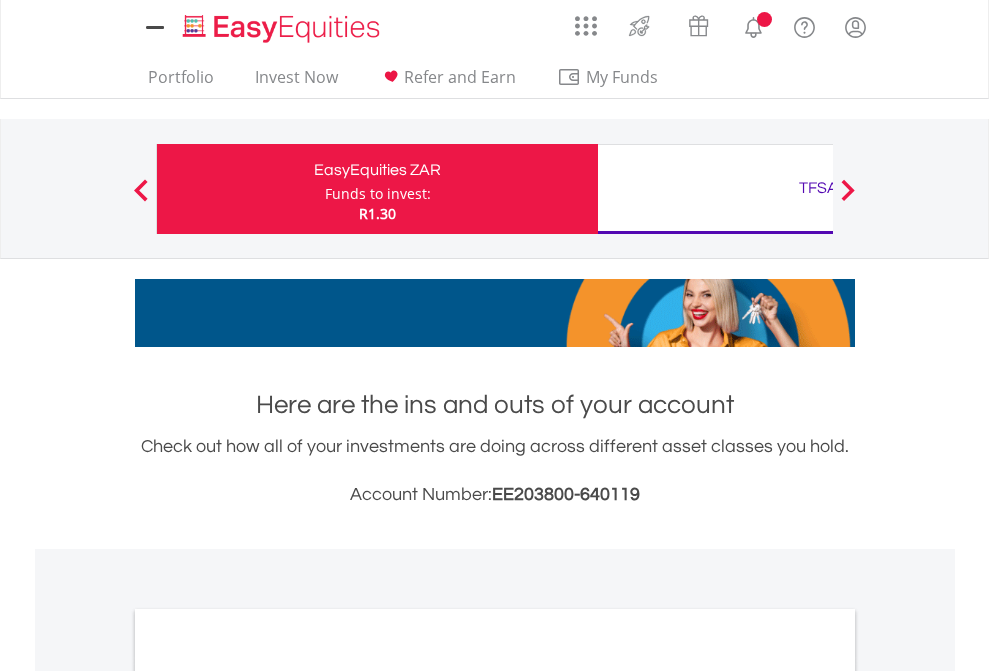 click on "All Holdings" at bounding box center [268, 1096] 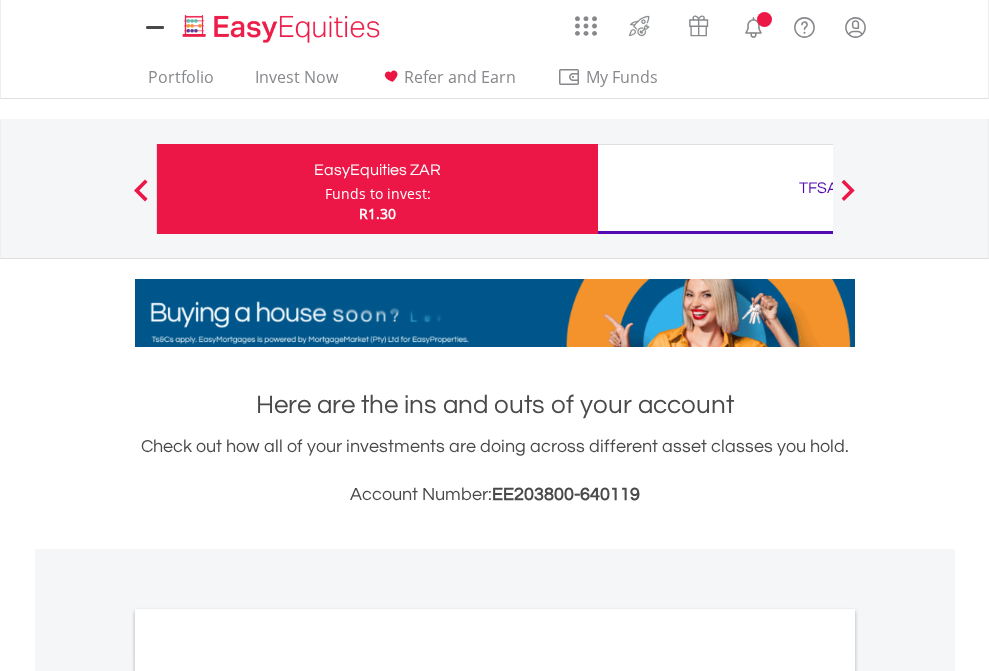 scroll, scrollTop: 1202, scrollLeft: 0, axis: vertical 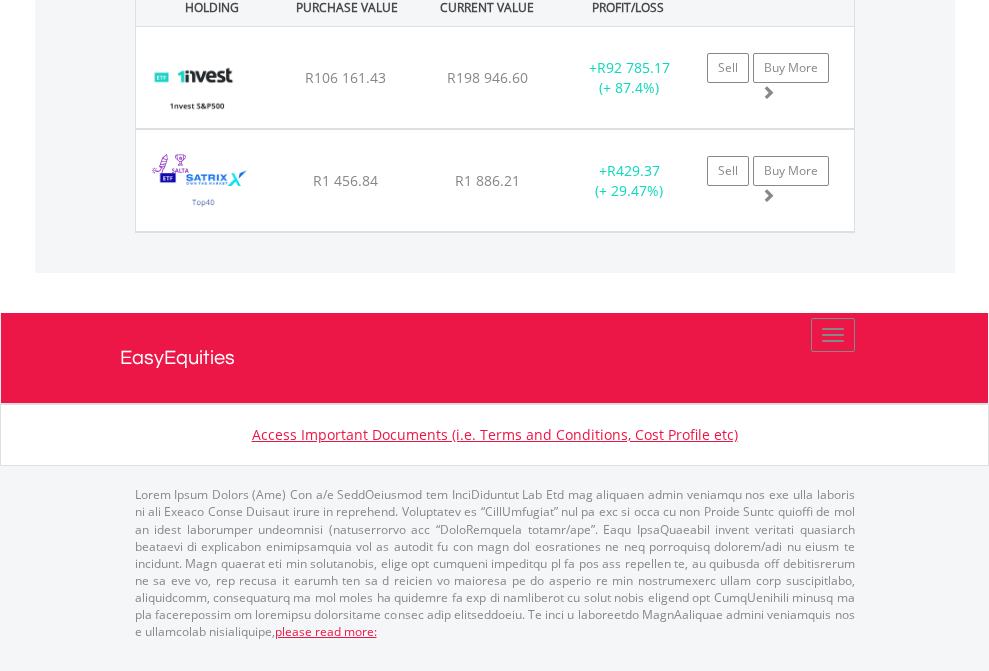 click on "TFSA" at bounding box center (818, -1482) 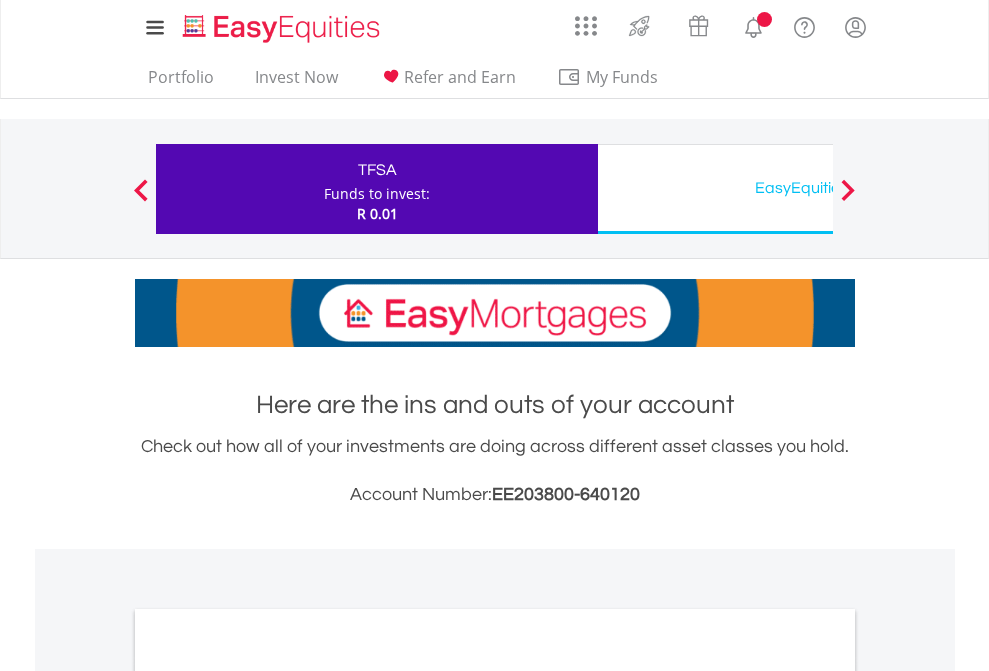 scroll, scrollTop: 1202, scrollLeft: 0, axis: vertical 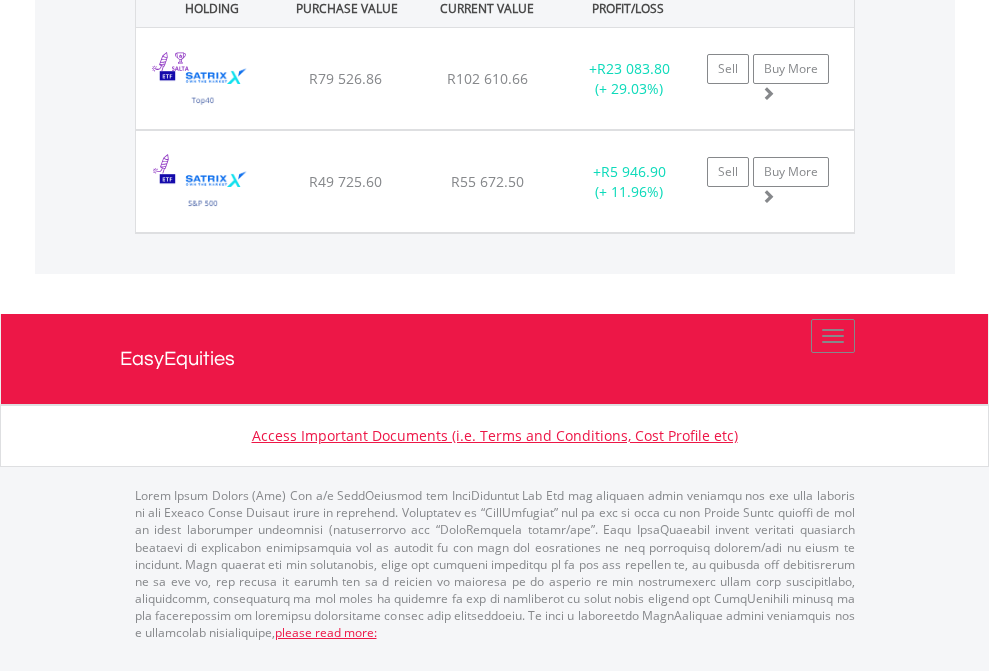 click on "EasyEquities USD" at bounding box center (818, -1071) 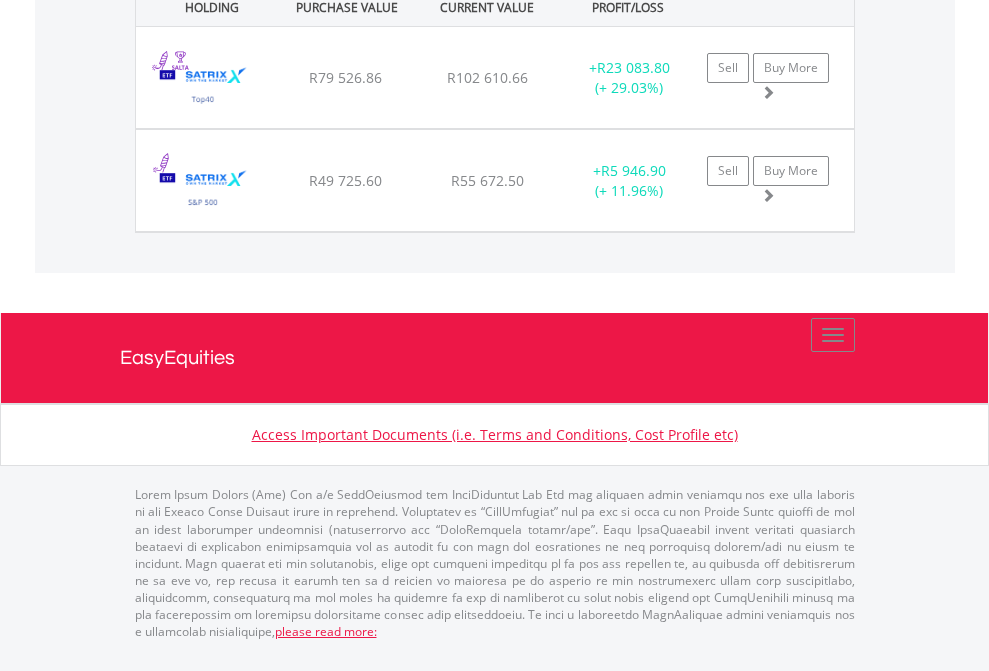 scroll, scrollTop: 144, scrollLeft: 0, axis: vertical 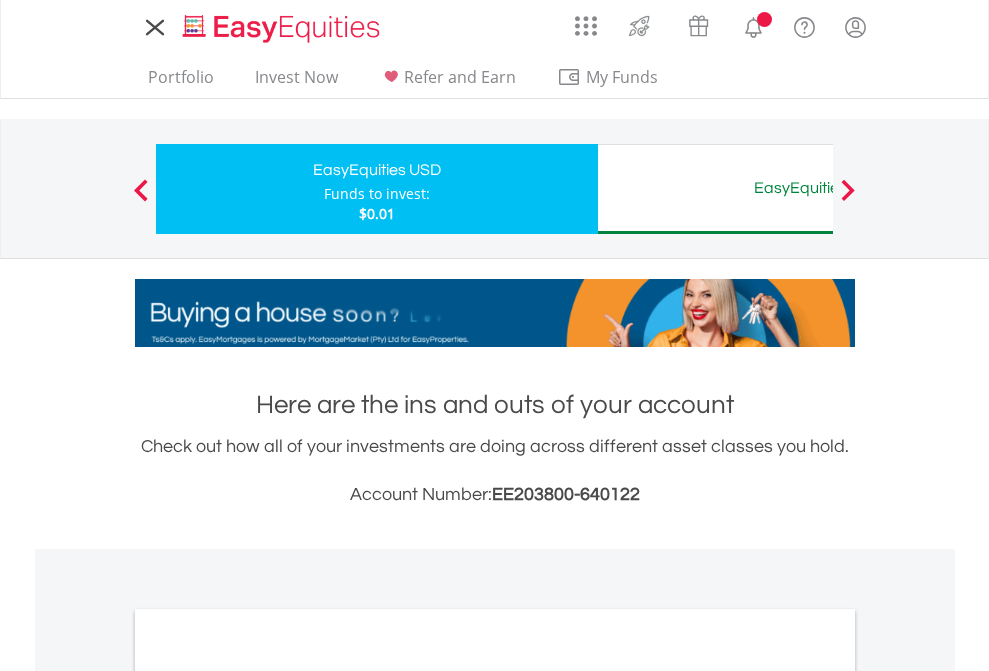 click on "All Holdings" at bounding box center (268, 1096) 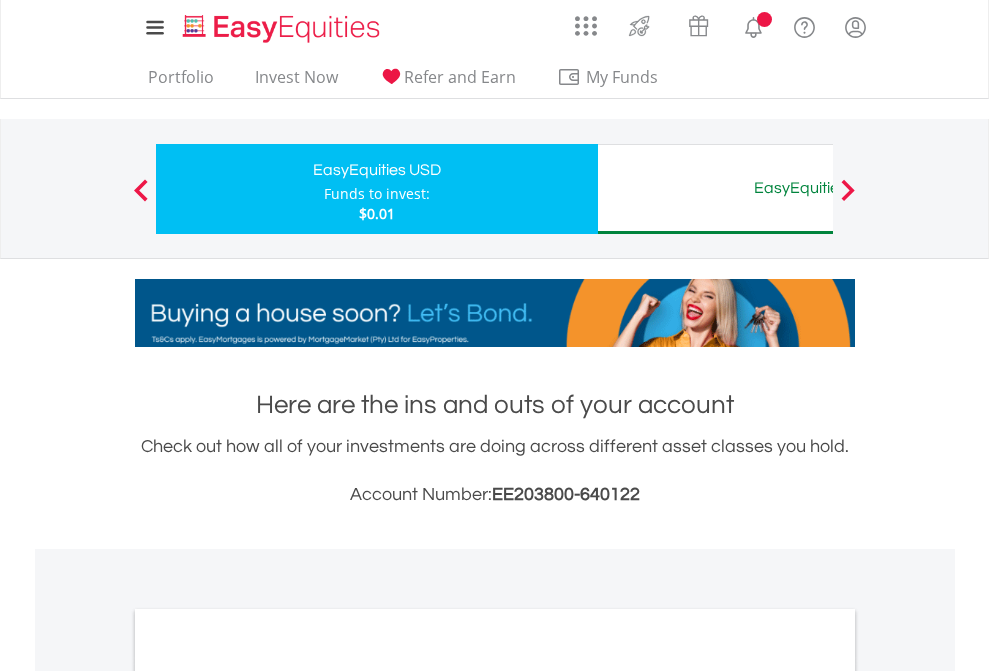 scroll, scrollTop: 1202, scrollLeft: 0, axis: vertical 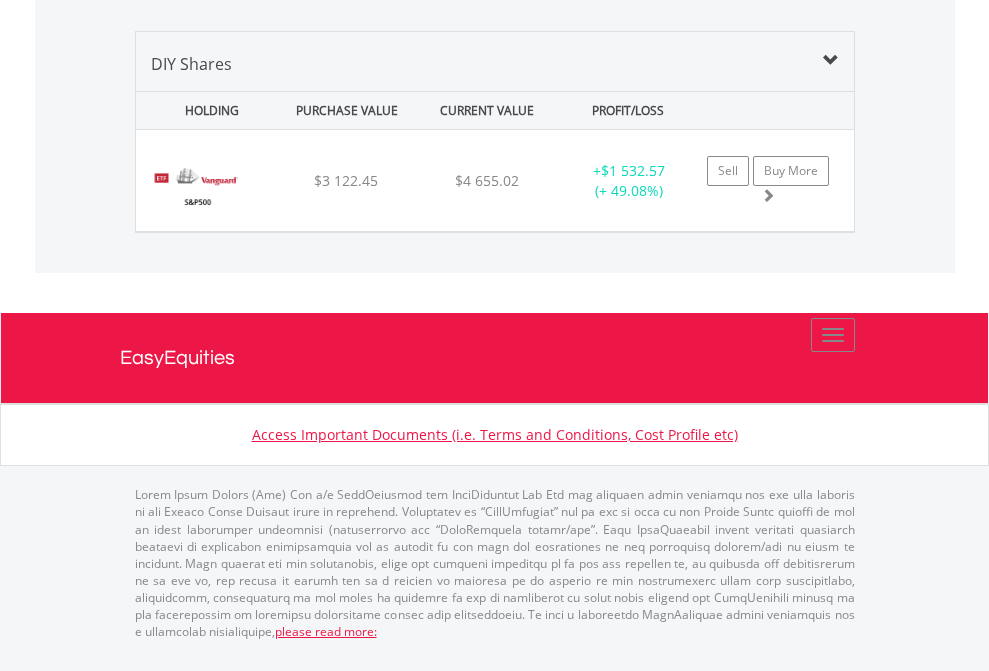 click on "EasyEquities AUD" at bounding box center (818, -1339) 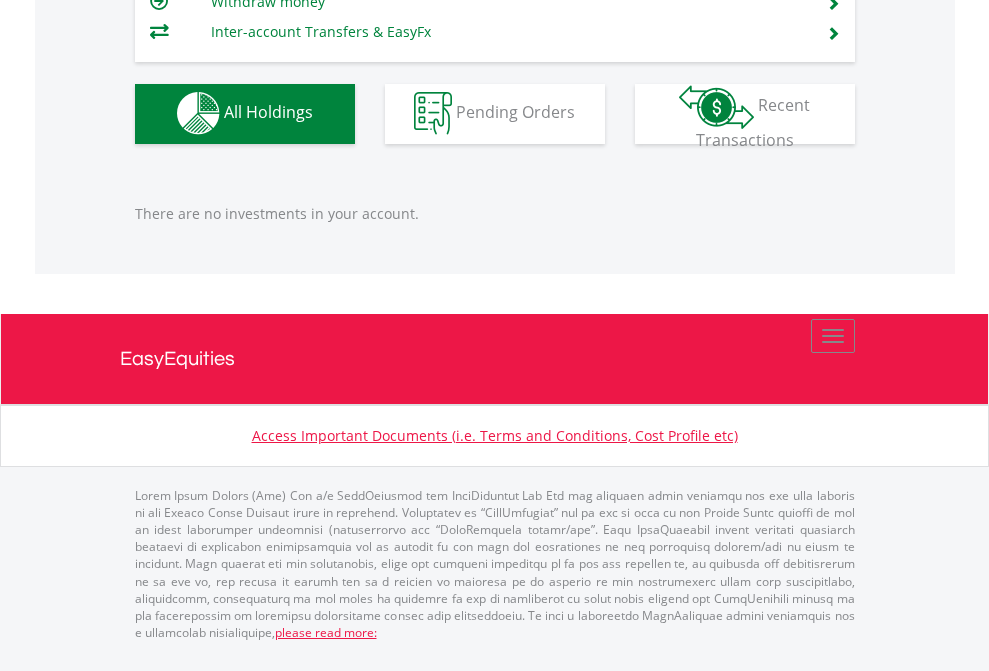 scroll, scrollTop: 1980, scrollLeft: 0, axis: vertical 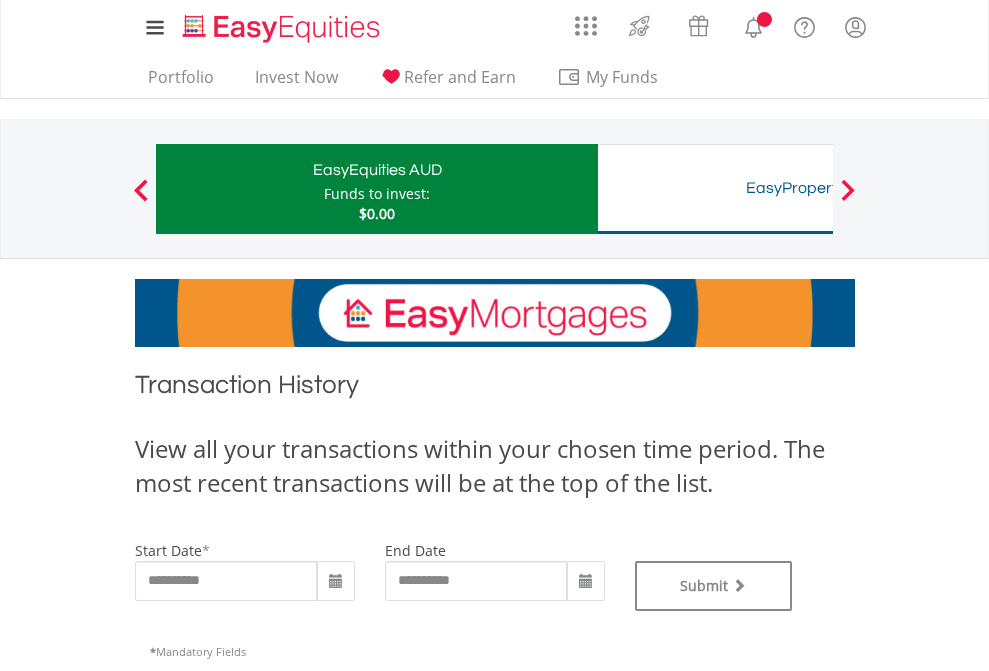 type on "**********" 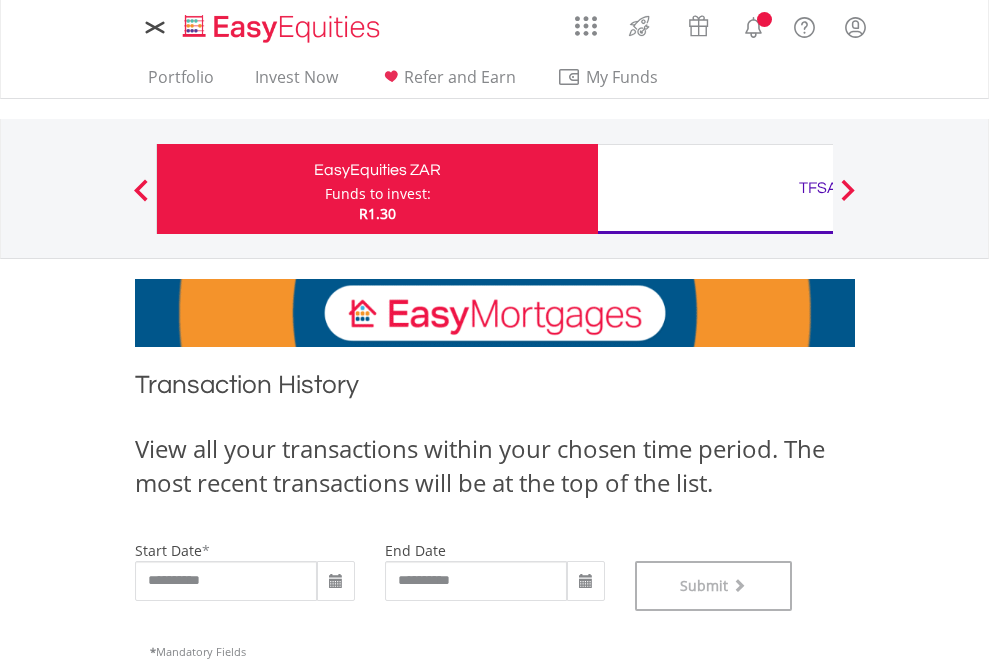 scroll, scrollTop: 811, scrollLeft: 0, axis: vertical 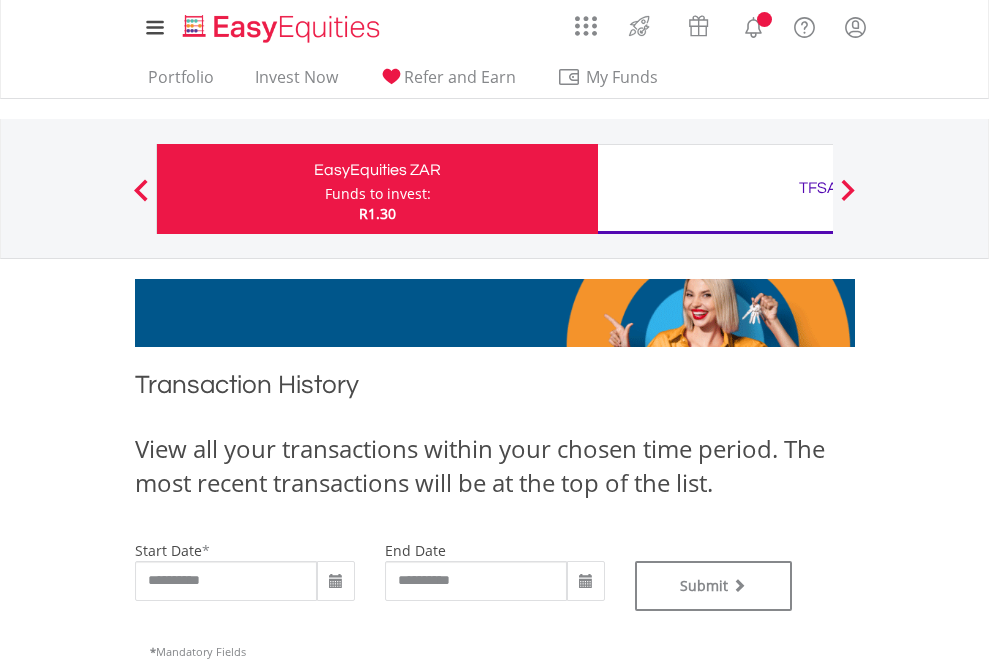 click on "TFSA" at bounding box center [818, 188] 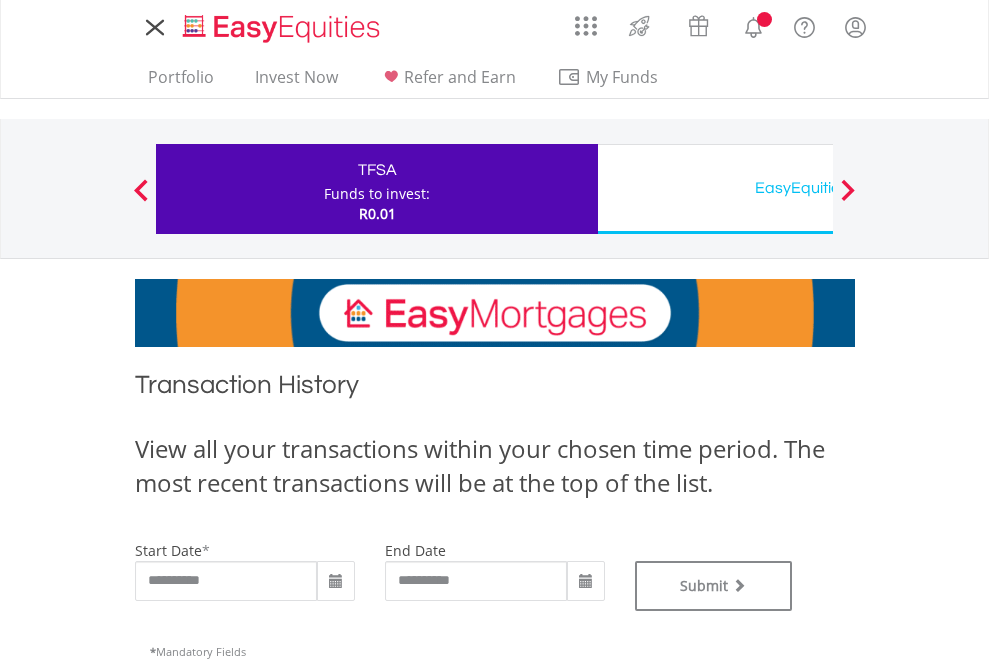 scroll, scrollTop: 0, scrollLeft: 0, axis: both 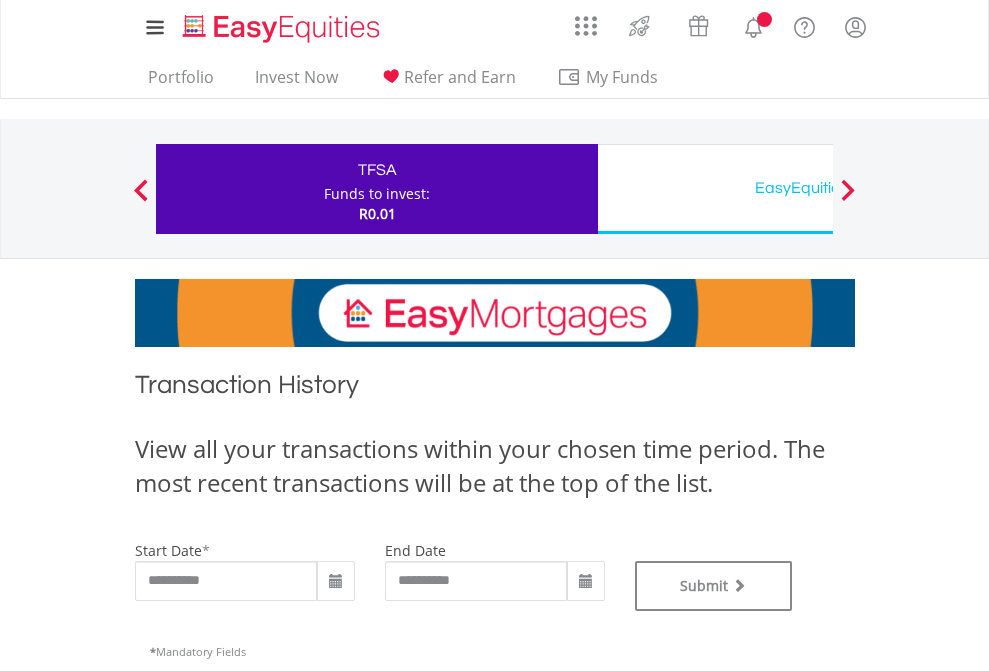 type on "**********" 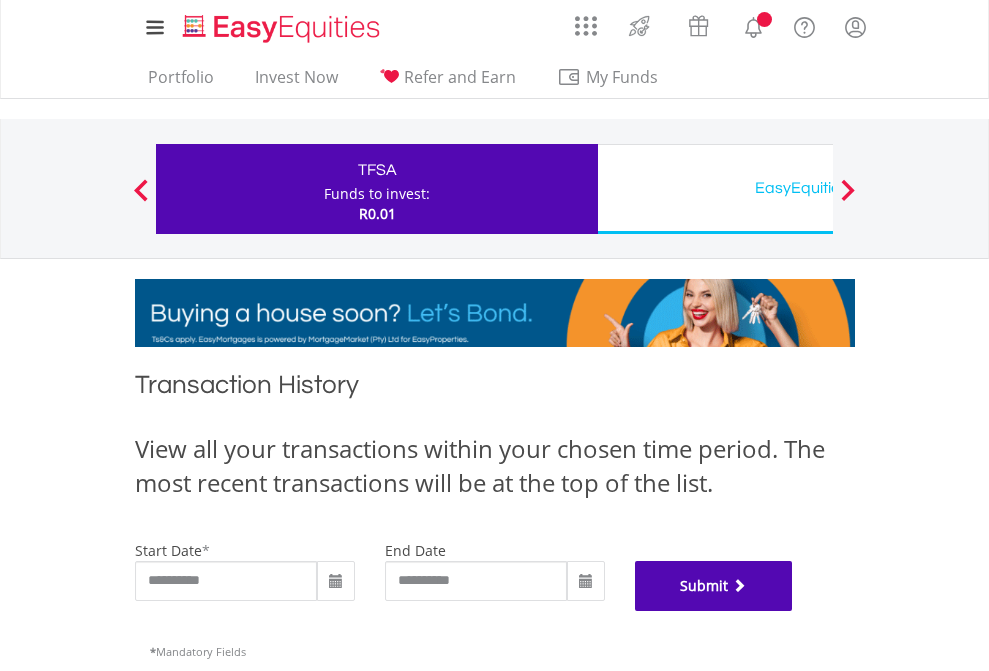 click on "Submit" at bounding box center [714, 586] 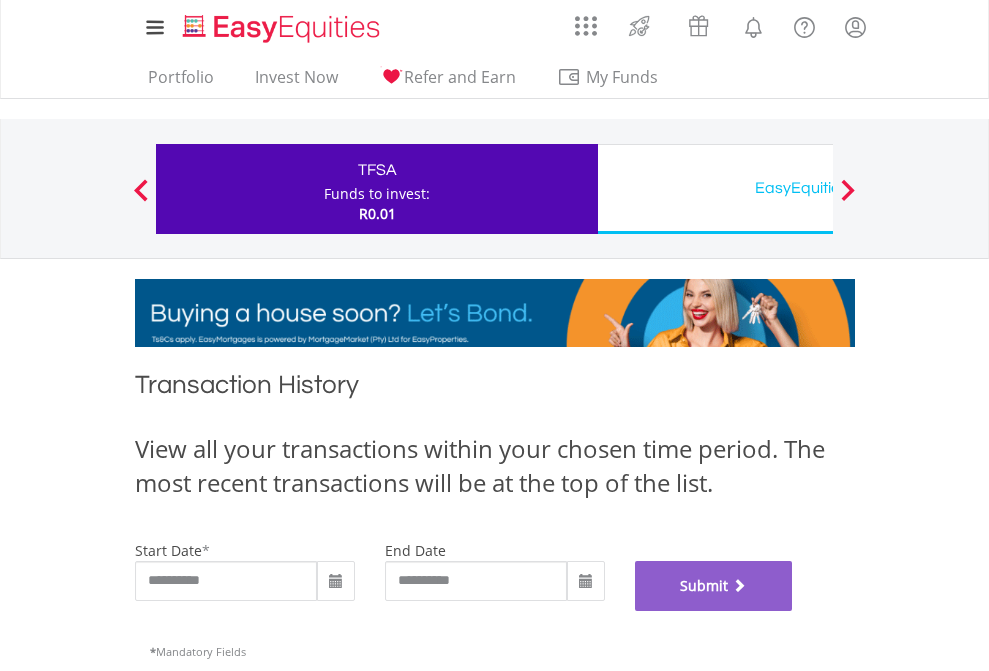 scroll, scrollTop: 811, scrollLeft: 0, axis: vertical 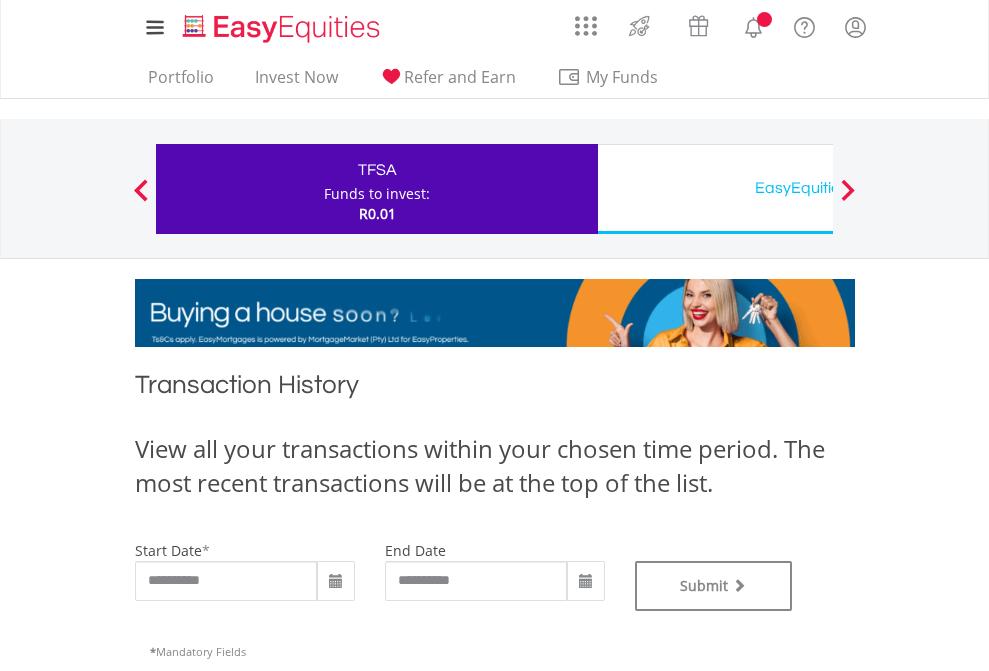 click on "EasyEquities USD" at bounding box center [818, 188] 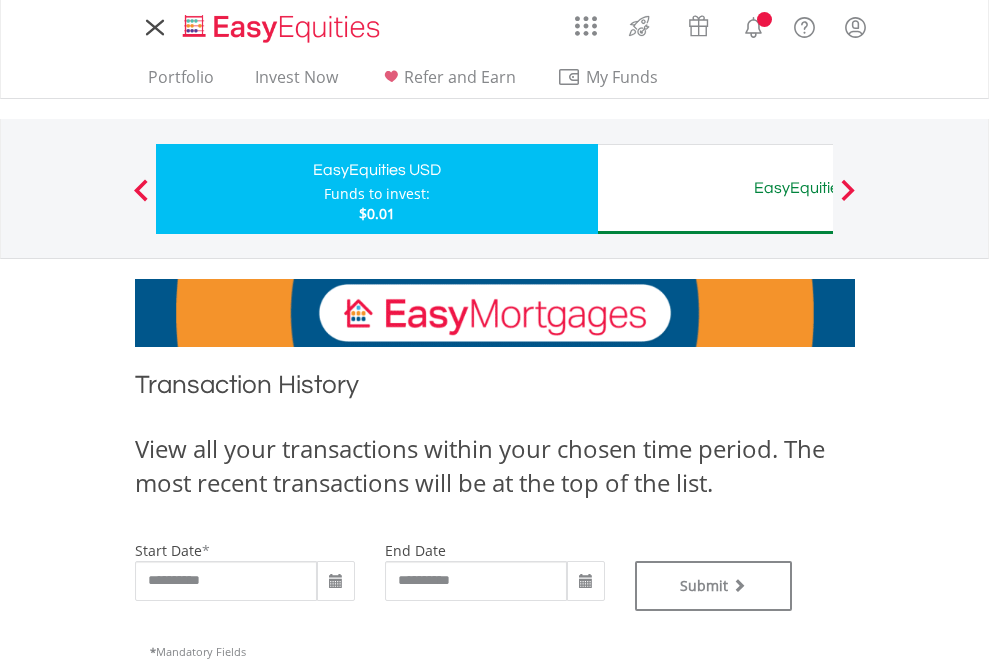 scroll, scrollTop: 0, scrollLeft: 0, axis: both 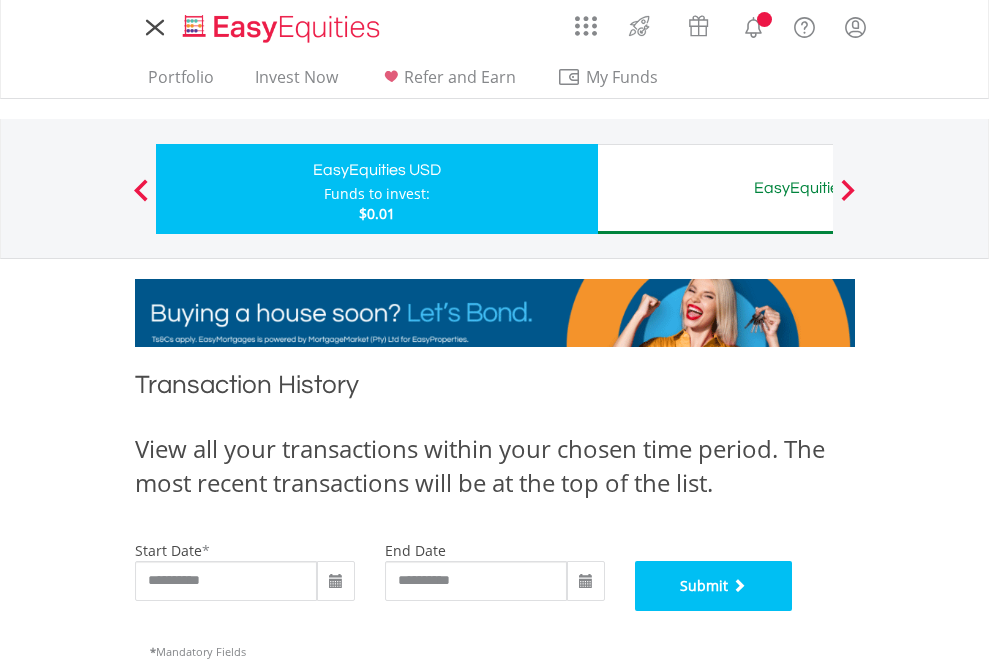 click on "Submit" at bounding box center (714, 586) 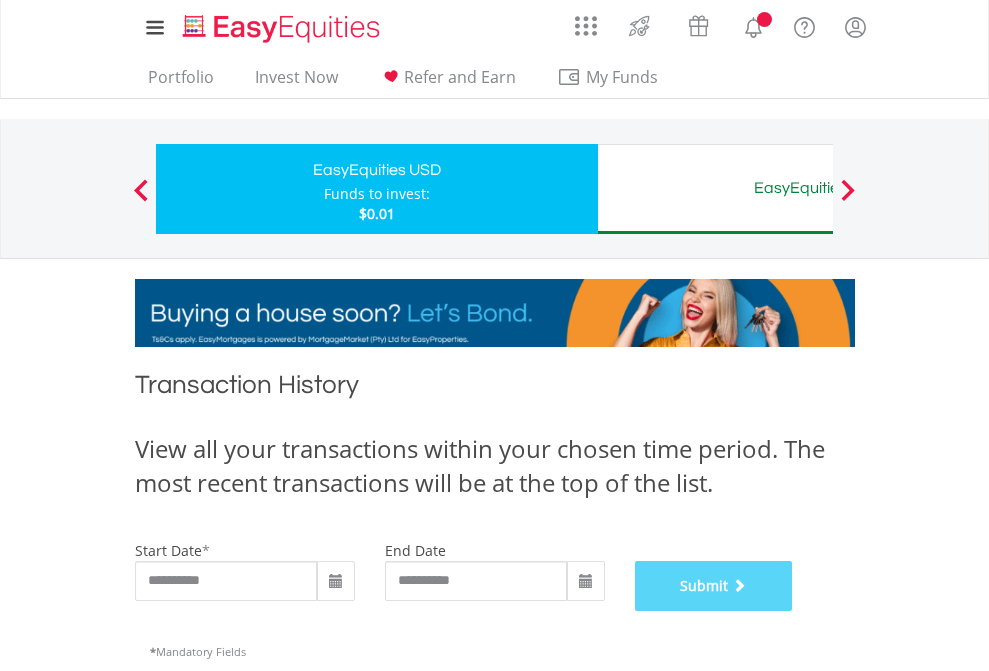 scroll, scrollTop: 811, scrollLeft: 0, axis: vertical 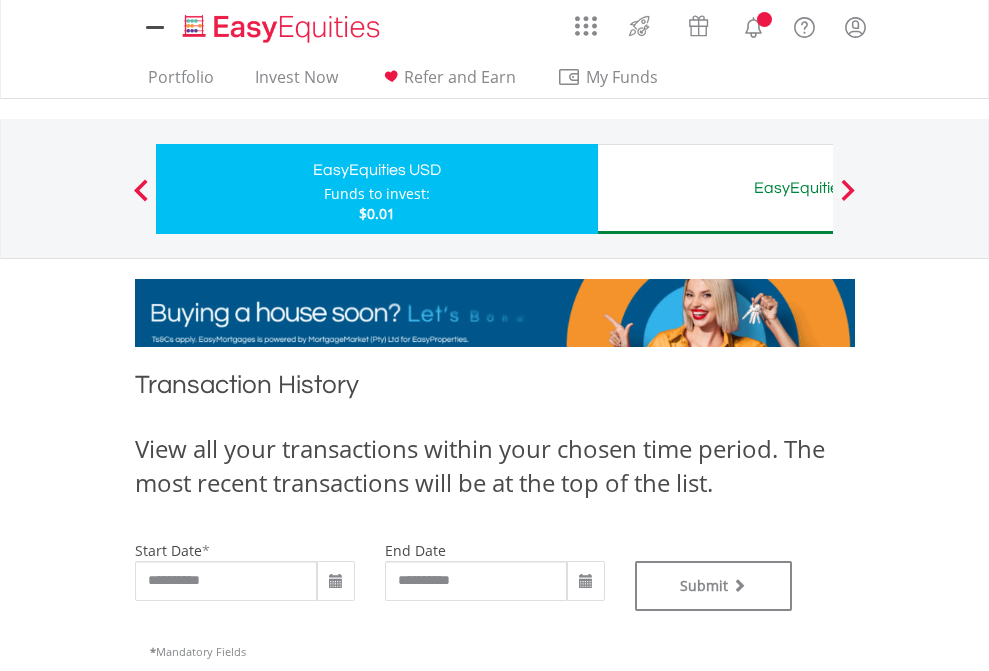 click on "EasyEquities AUD" at bounding box center (818, 188) 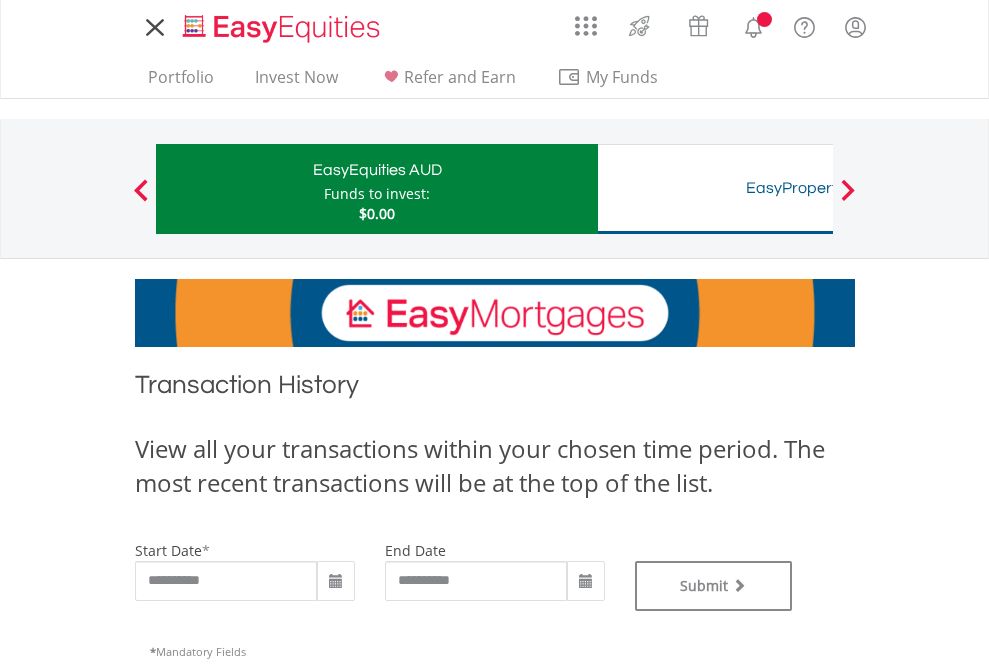 type on "**********" 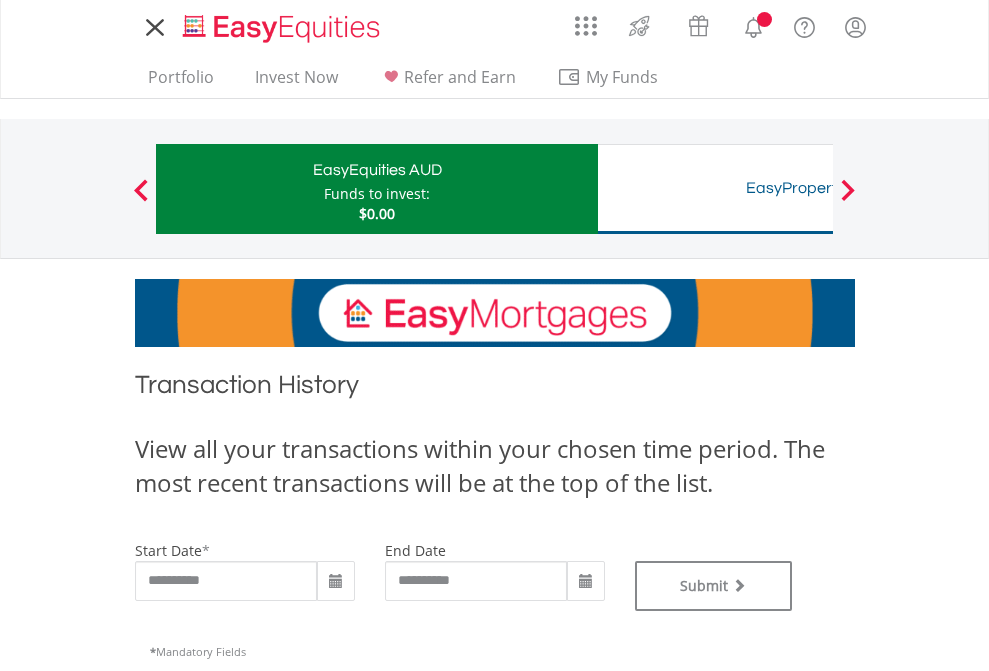 scroll, scrollTop: 0, scrollLeft: 0, axis: both 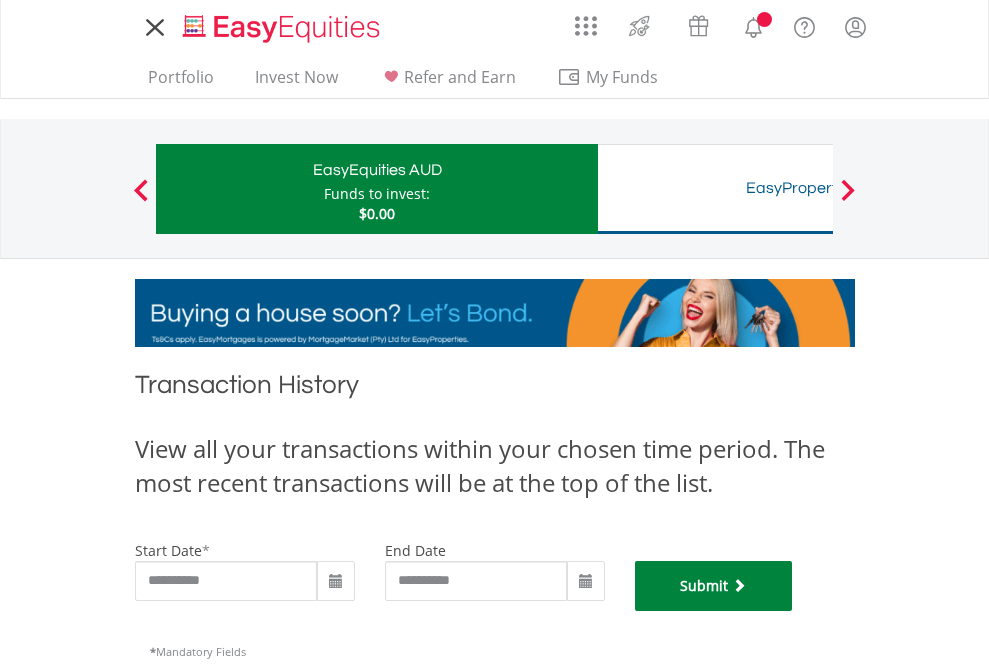 click on "Submit" at bounding box center (714, 586) 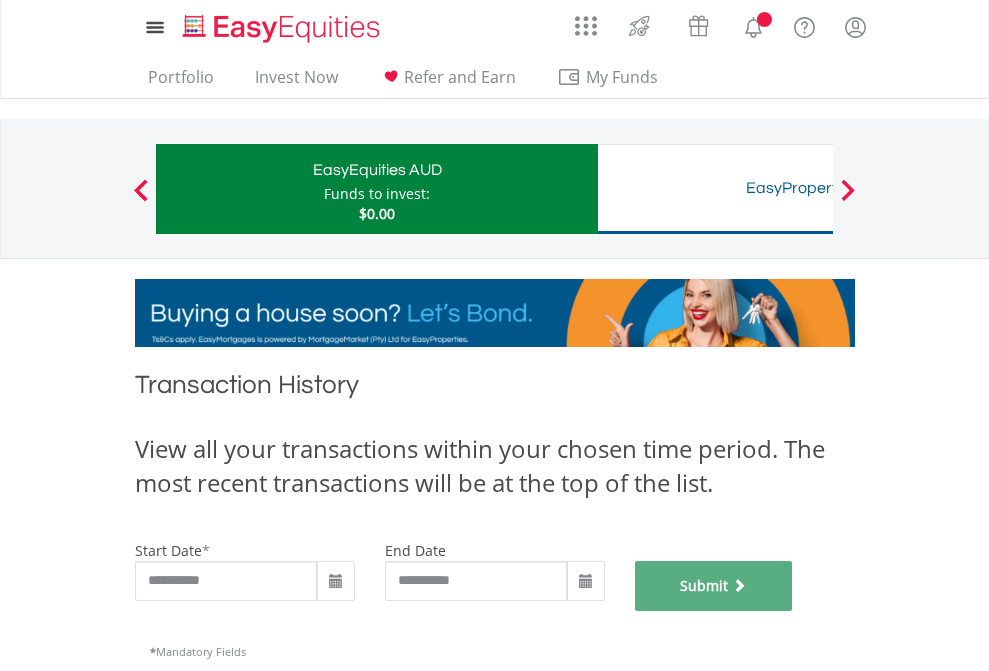 scroll, scrollTop: 811, scrollLeft: 0, axis: vertical 